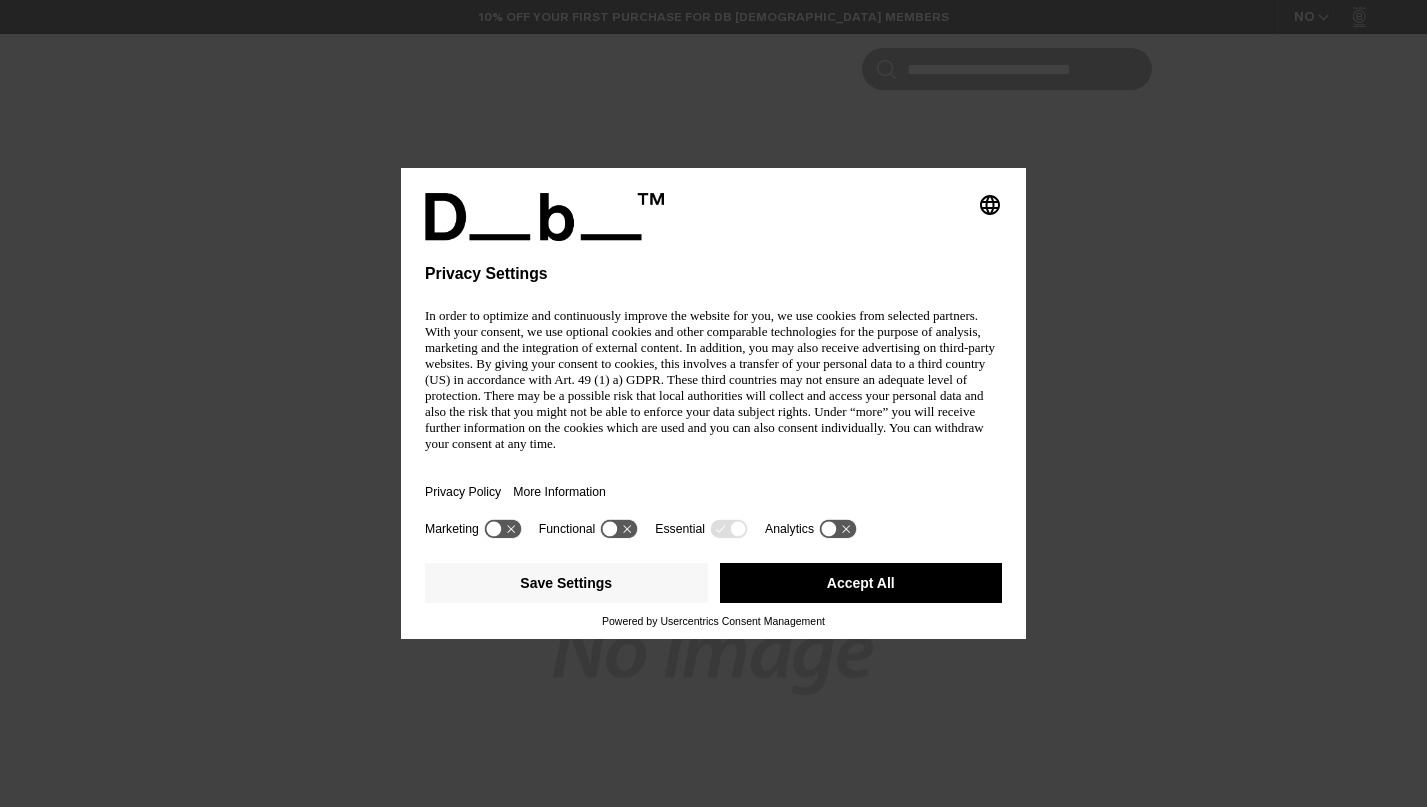 scroll, scrollTop: 0, scrollLeft: 0, axis: both 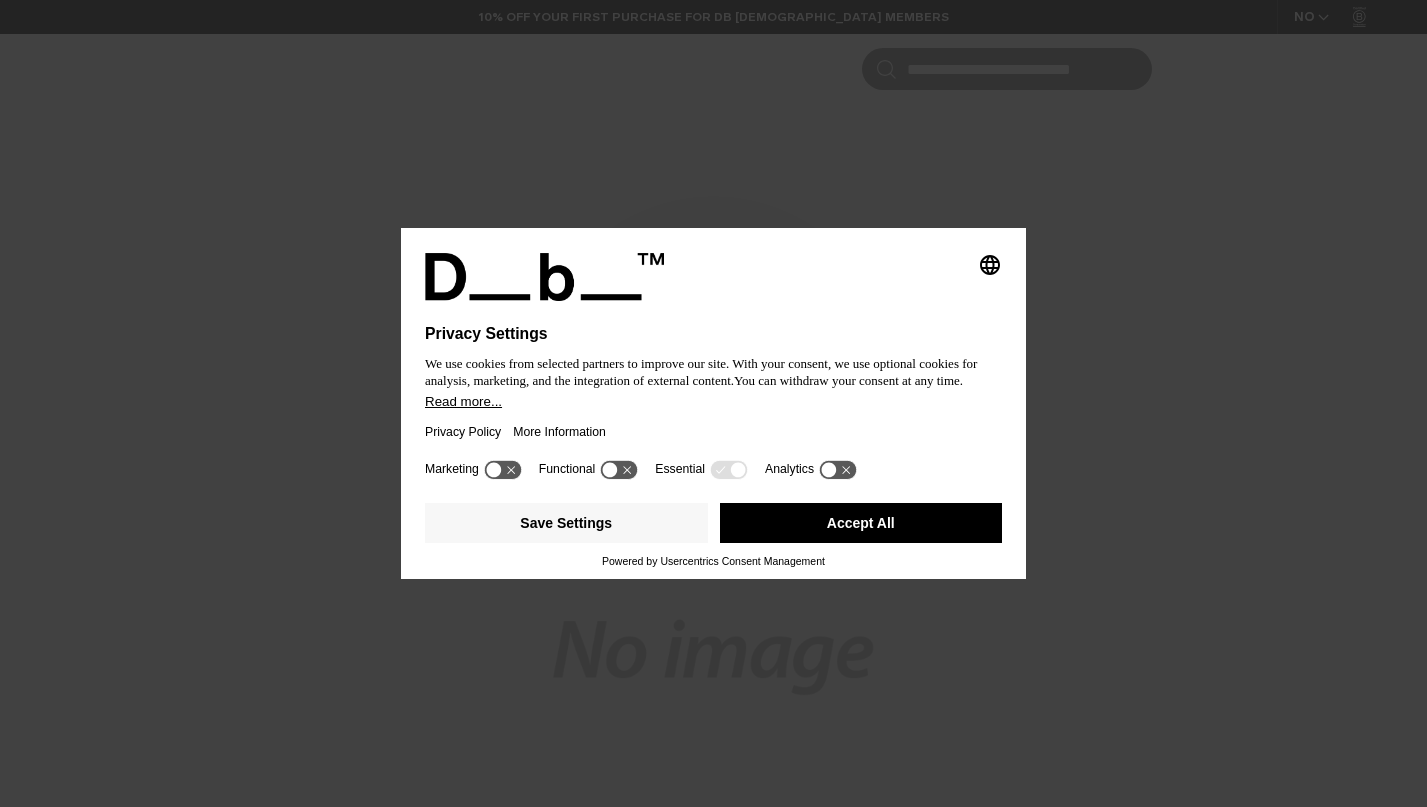 click on "Accept All" at bounding box center (861, 523) 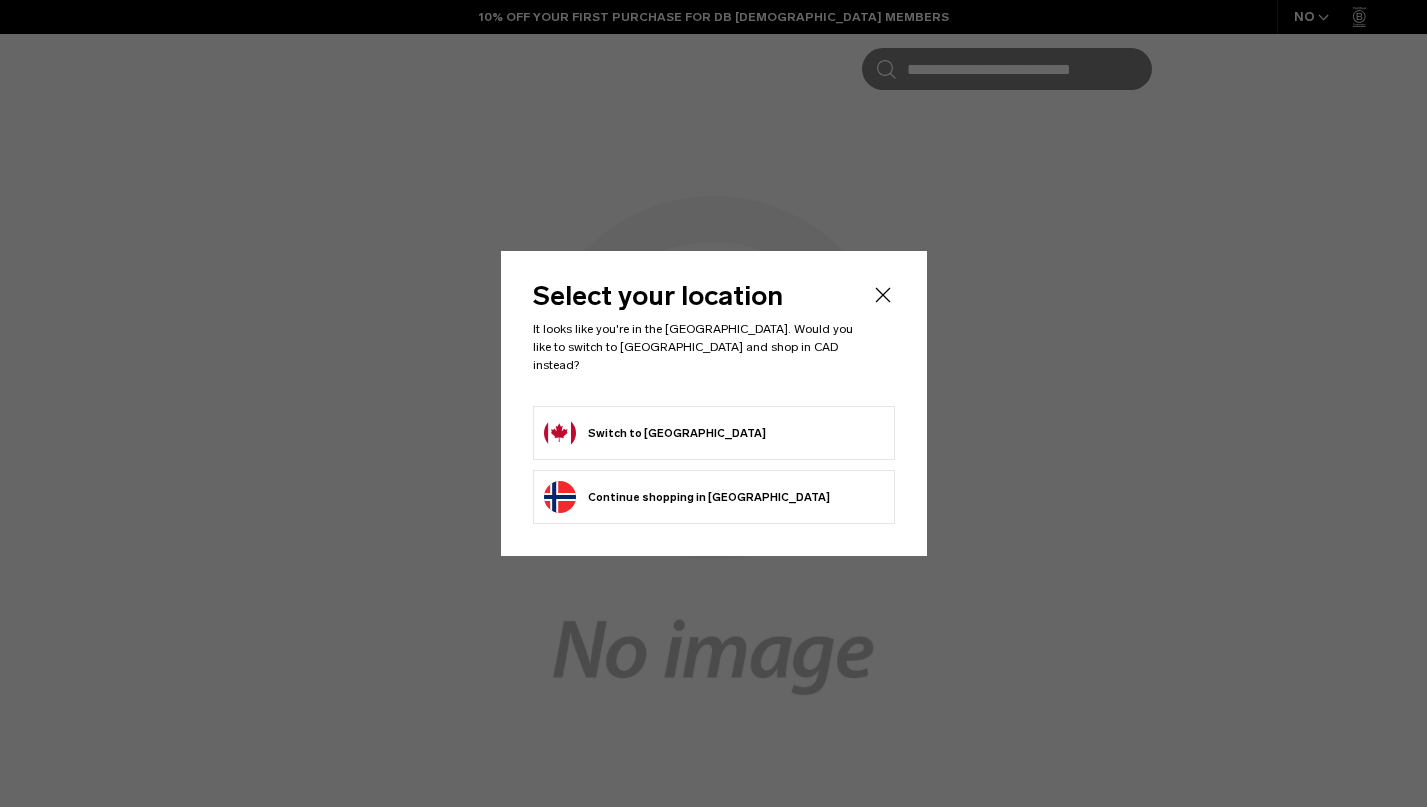 click on "Switch to Canada" at bounding box center (655, 433) 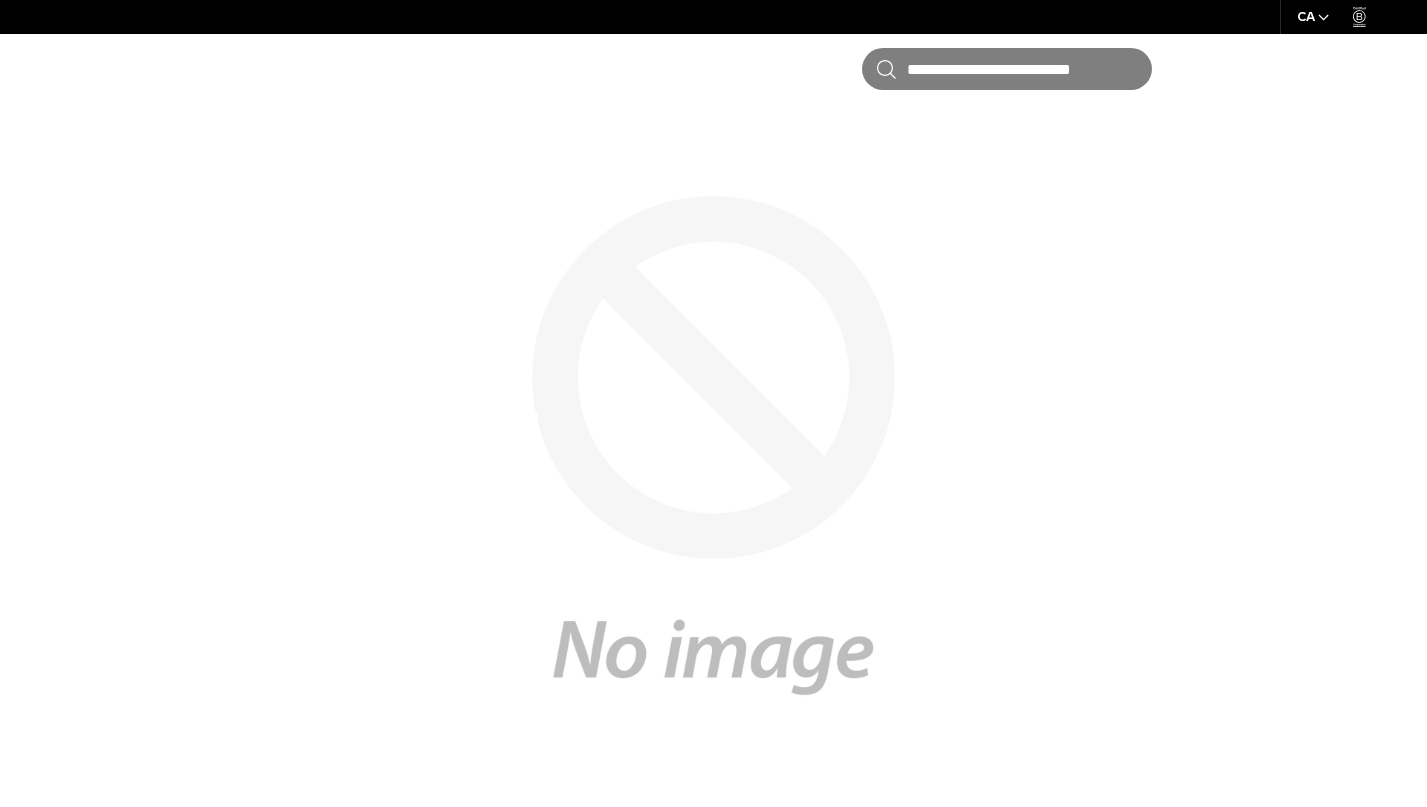 scroll, scrollTop: 0, scrollLeft: 0, axis: both 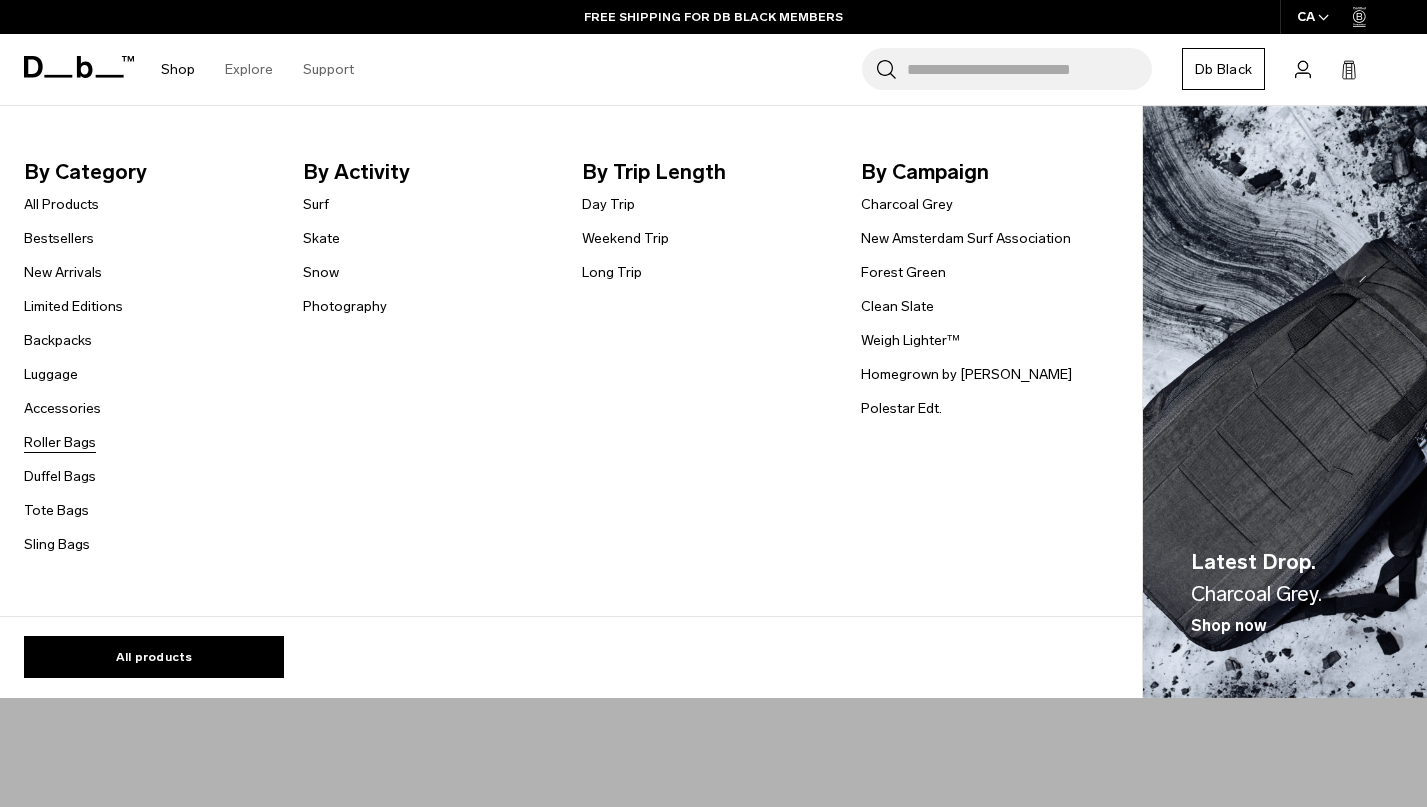 click on "Roller Bags" at bounding box center (60, 442) 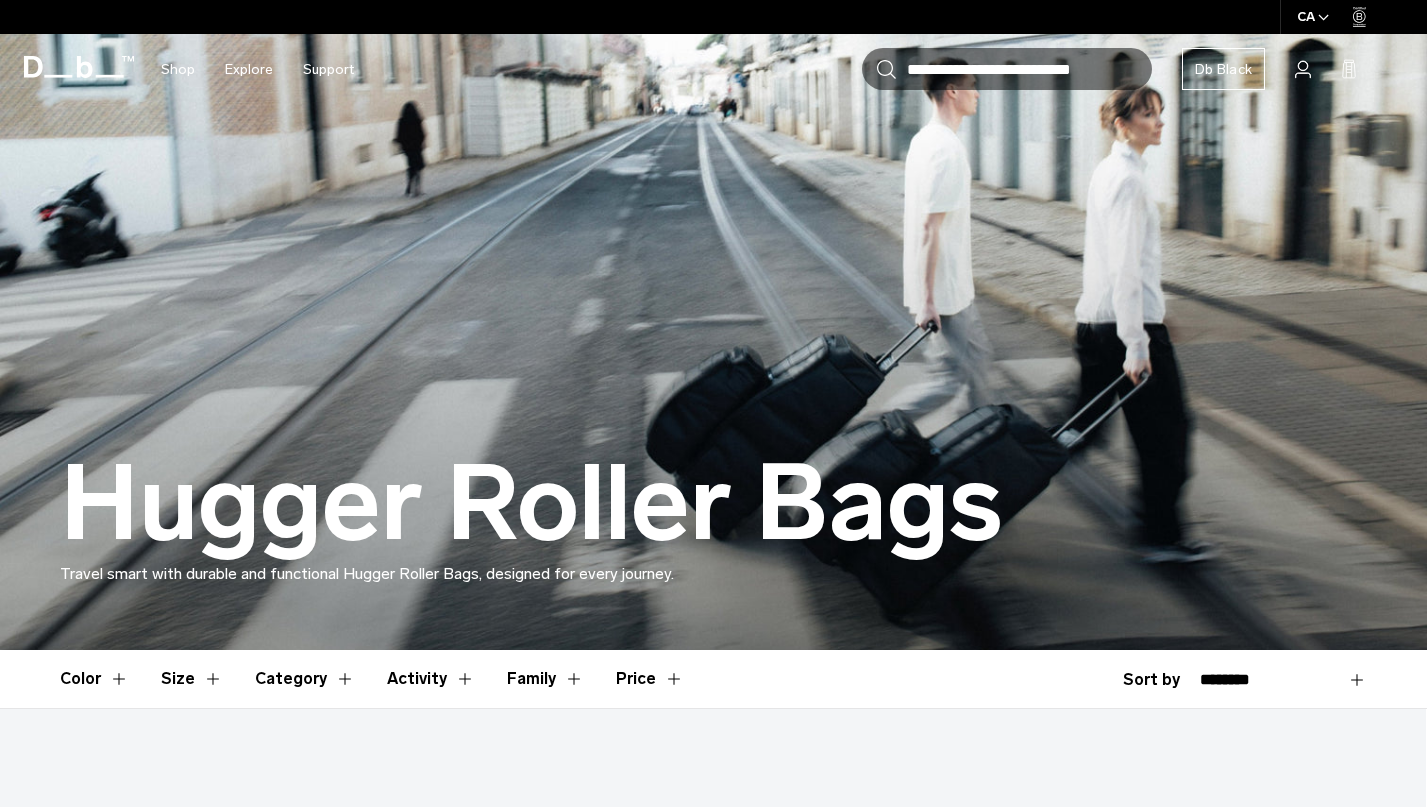 scroll, scrollTop: 0, scrollLeft: 0, axis: both 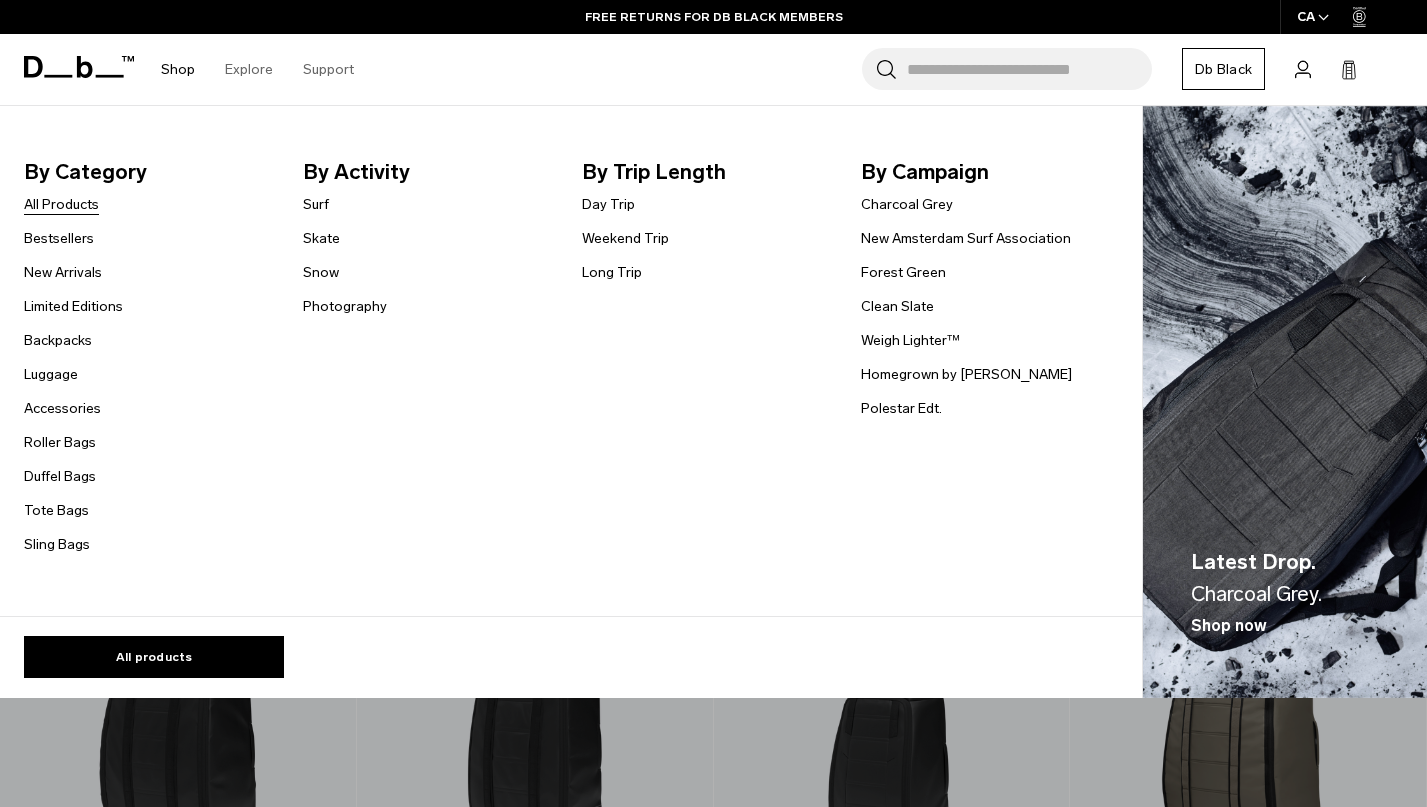 click on "All Products" at bounding box center (61, 204) 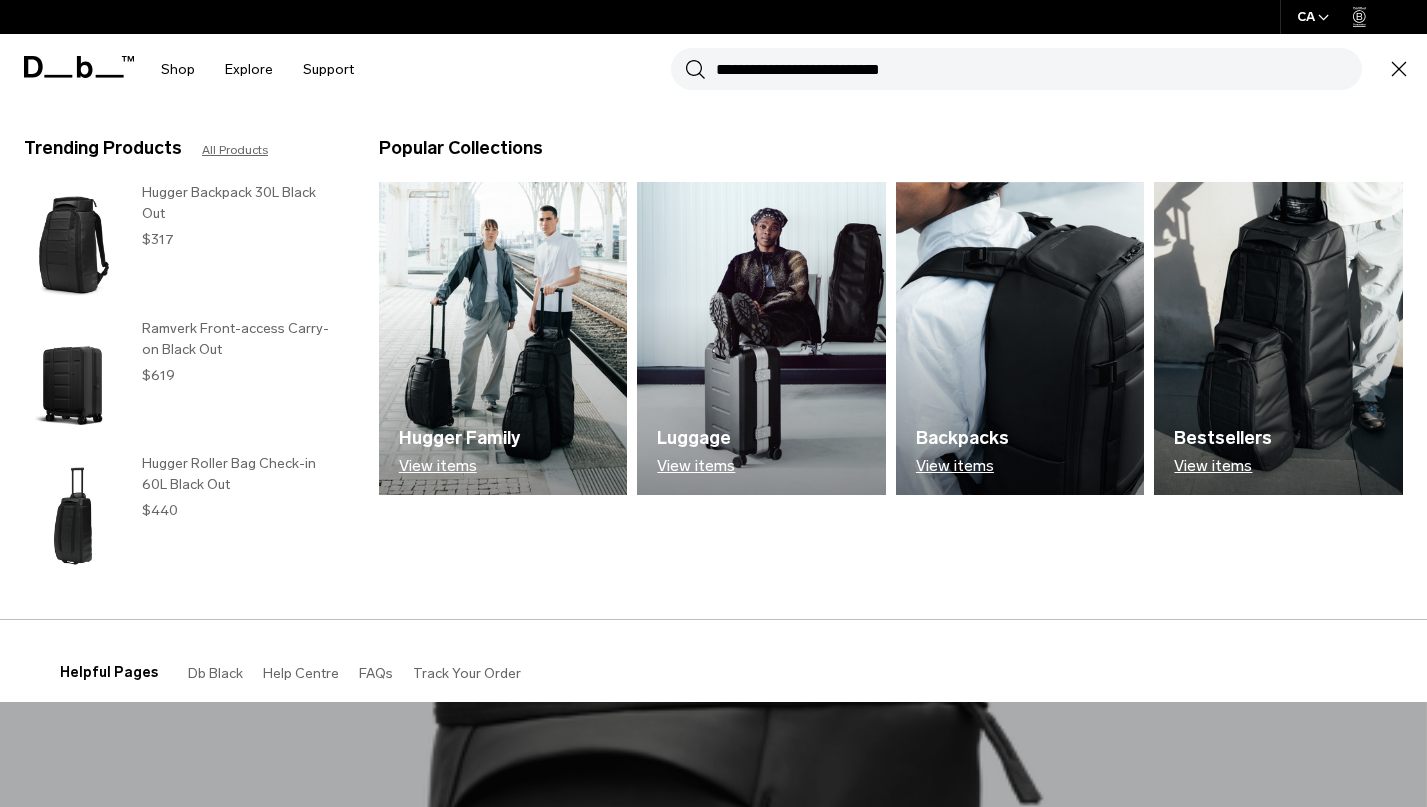 scroll, scrollTop: 0, scrollLeft: 0, axis: both 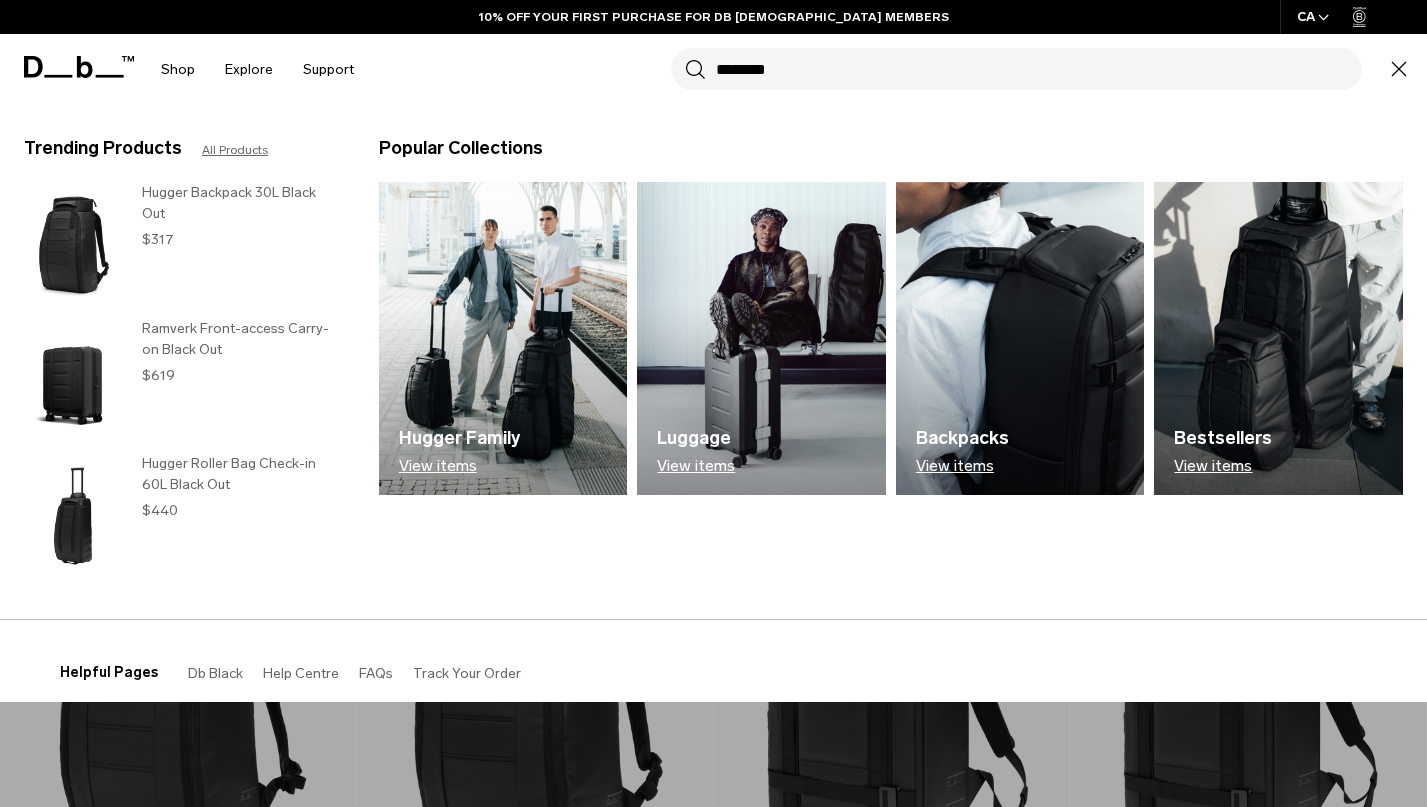 type on "********" 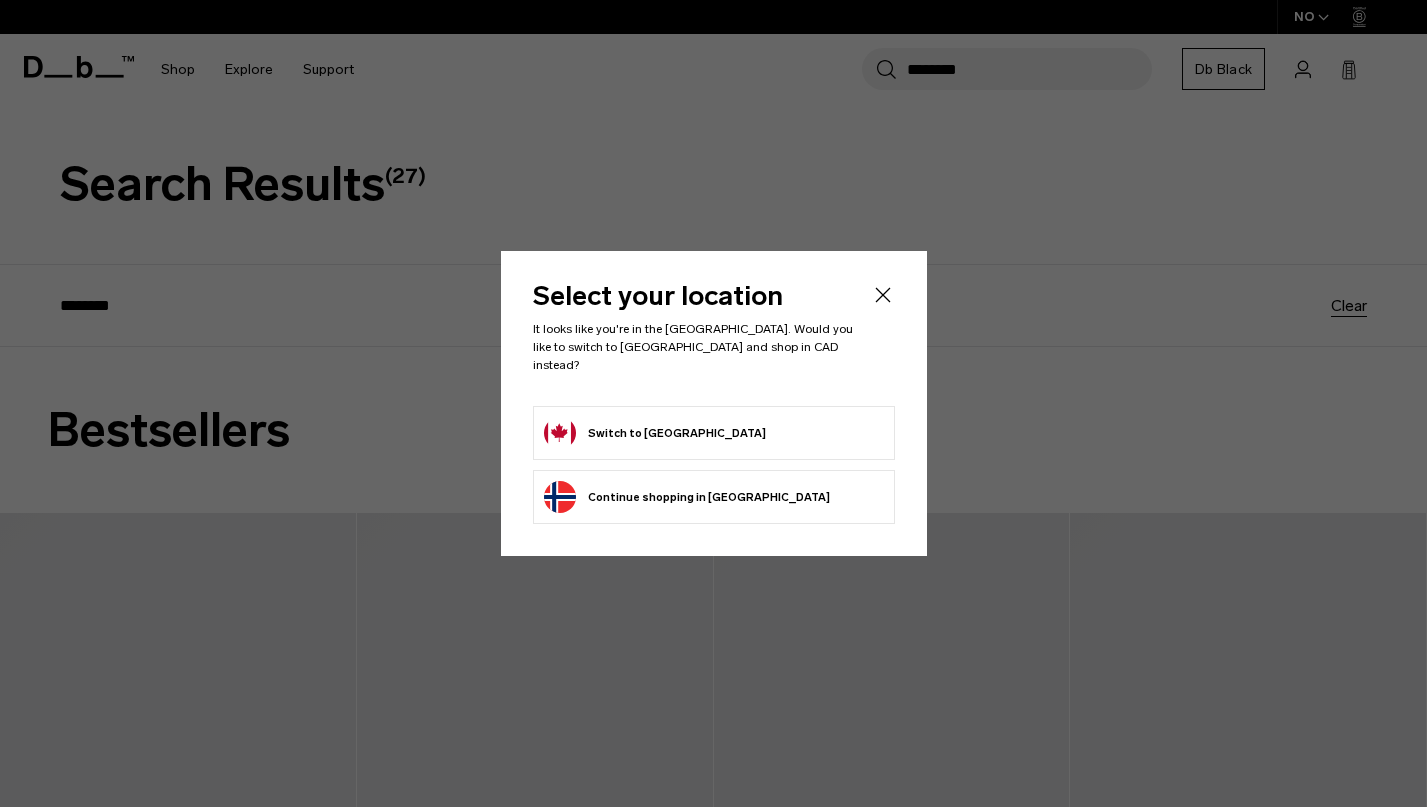 scroll, scrollTop: 0, scrollLeft: 0, axis: both 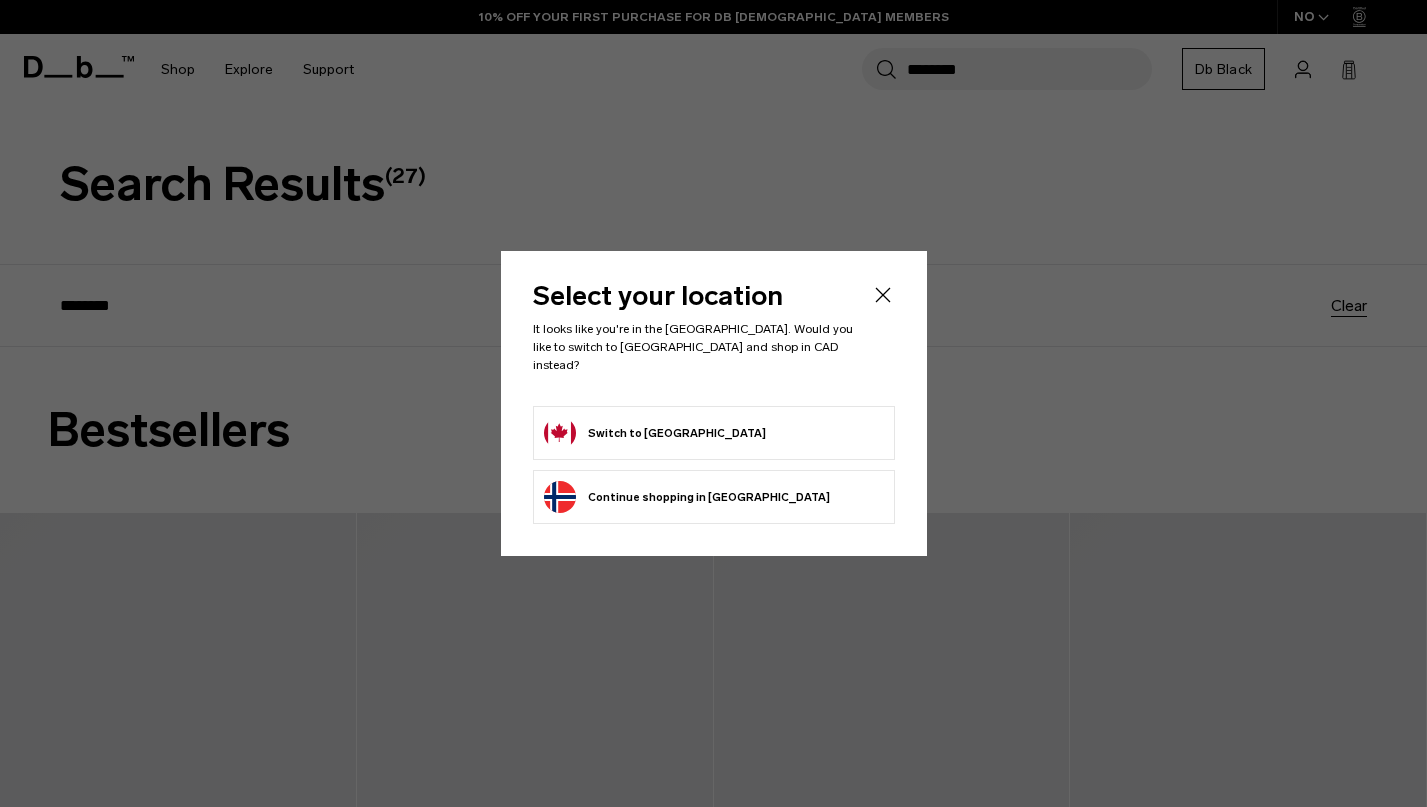 click on "Switch to Canada" at bounding box center [655, 433] 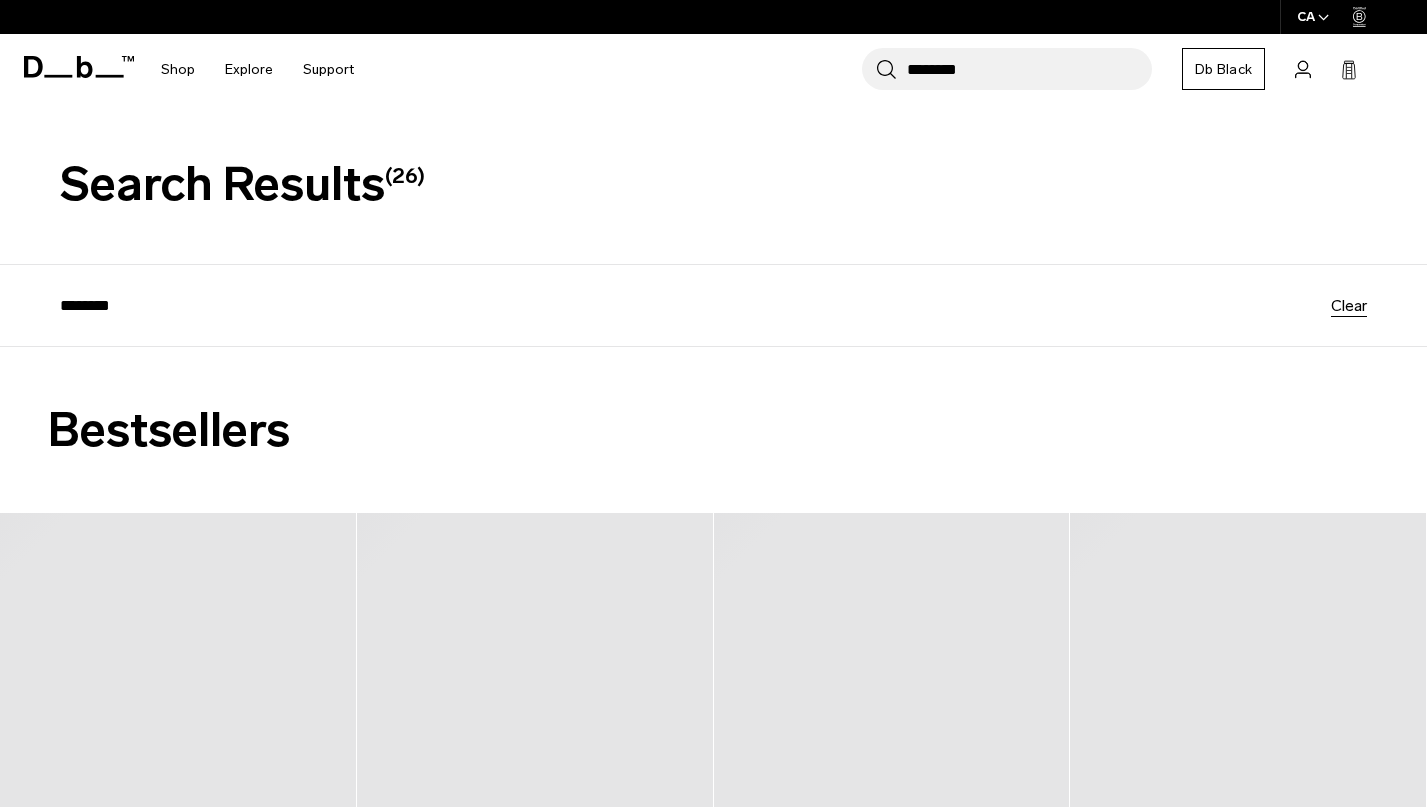 click on "********" at bounding box center [695, 305] 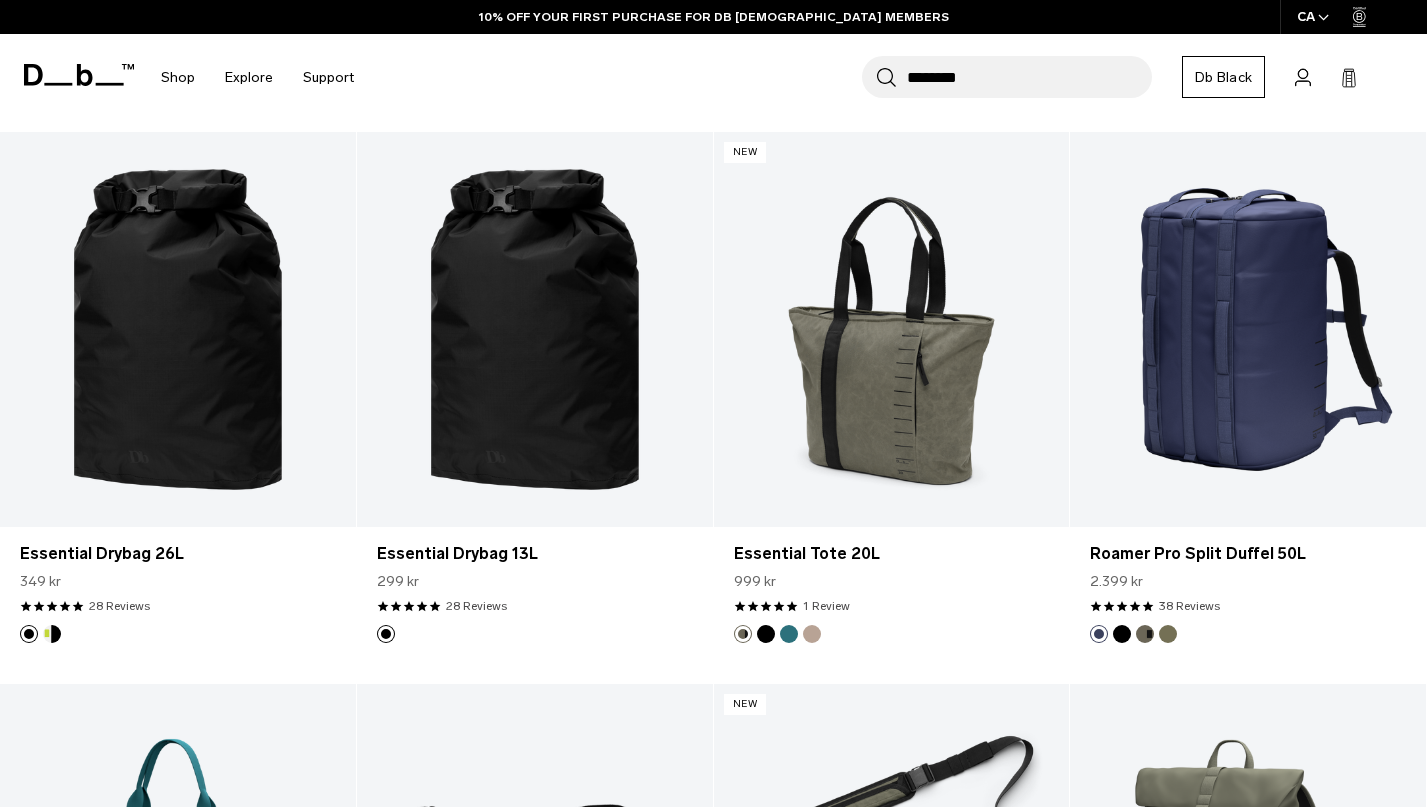 scroll, scrollTop: 0, scrollLeft: 0, axis: both 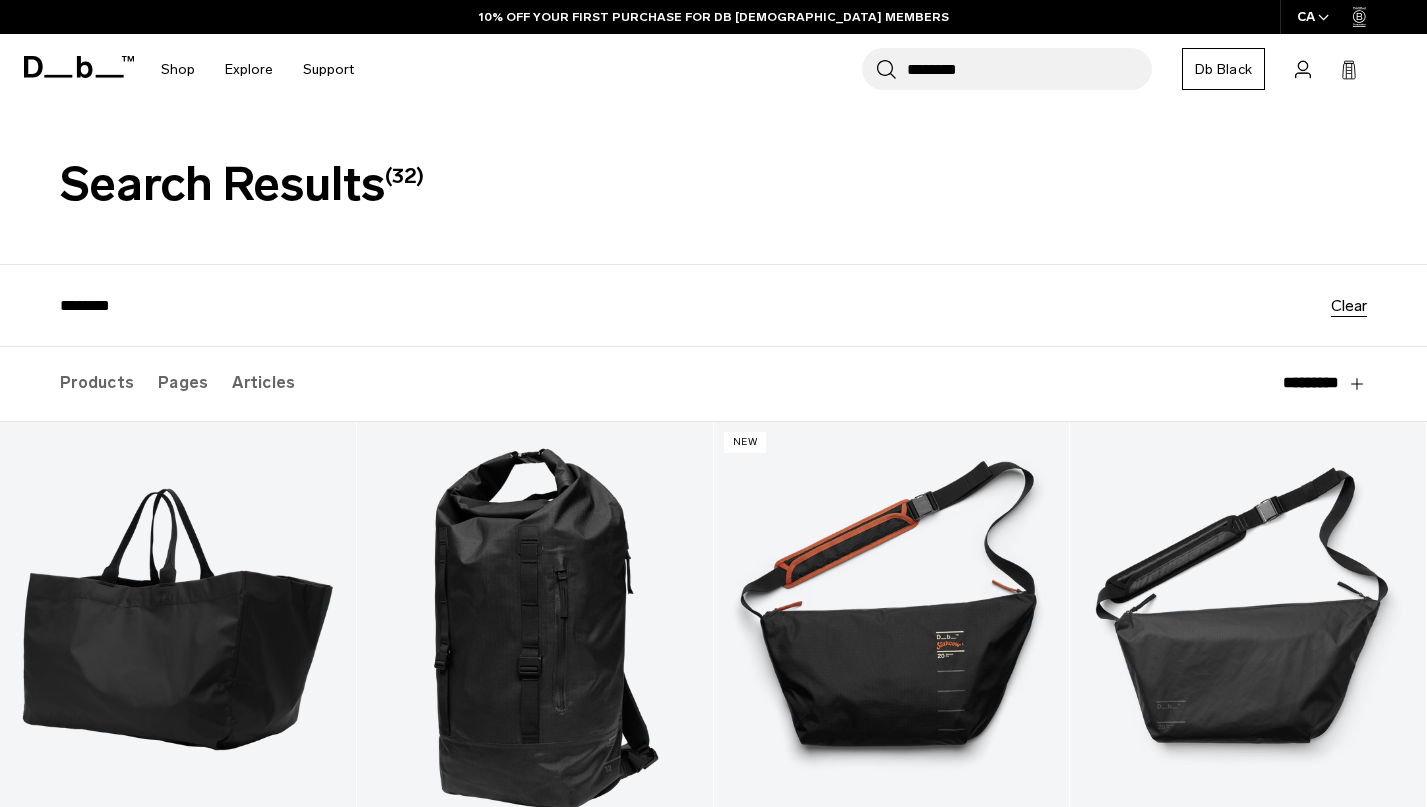 click on "********" at bounding box center (1029, 69) 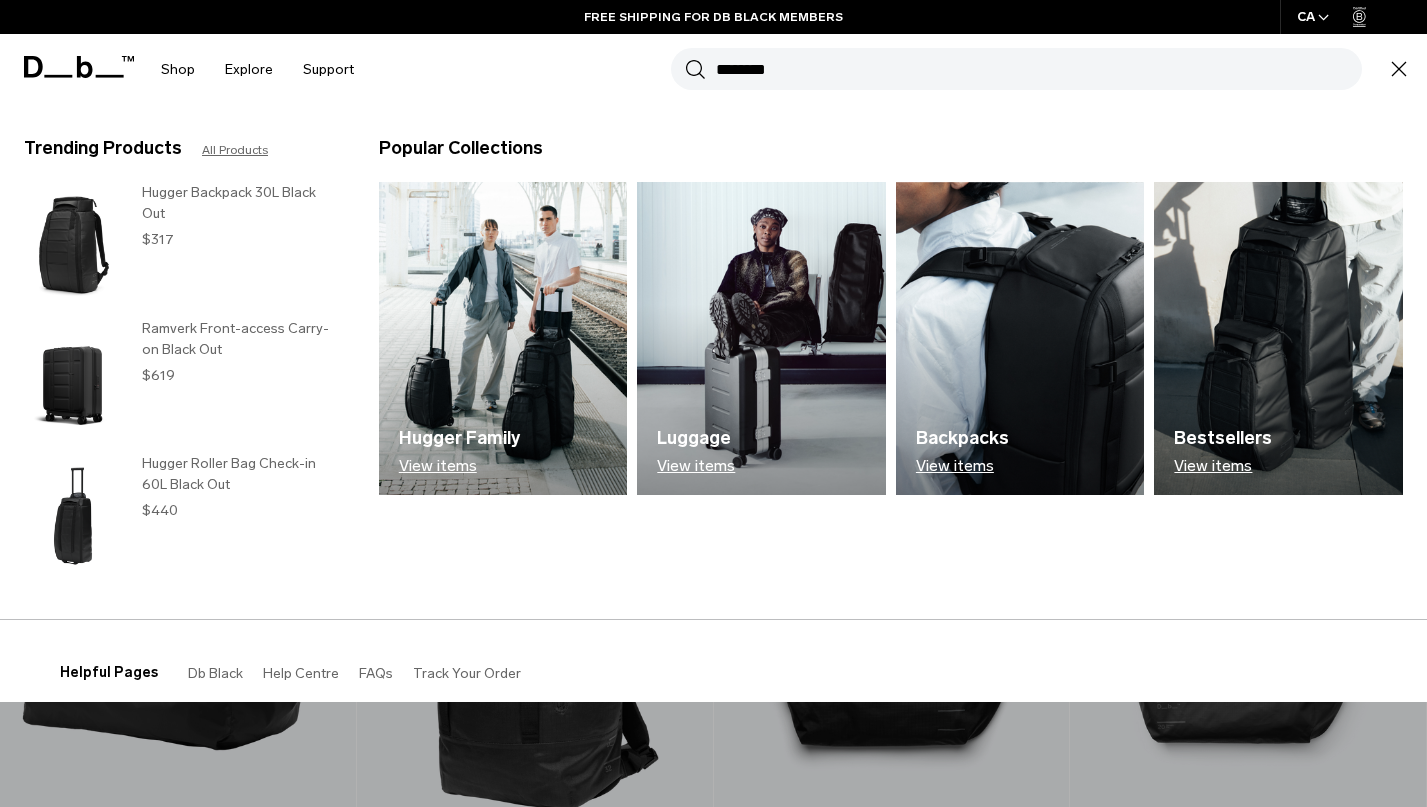 click 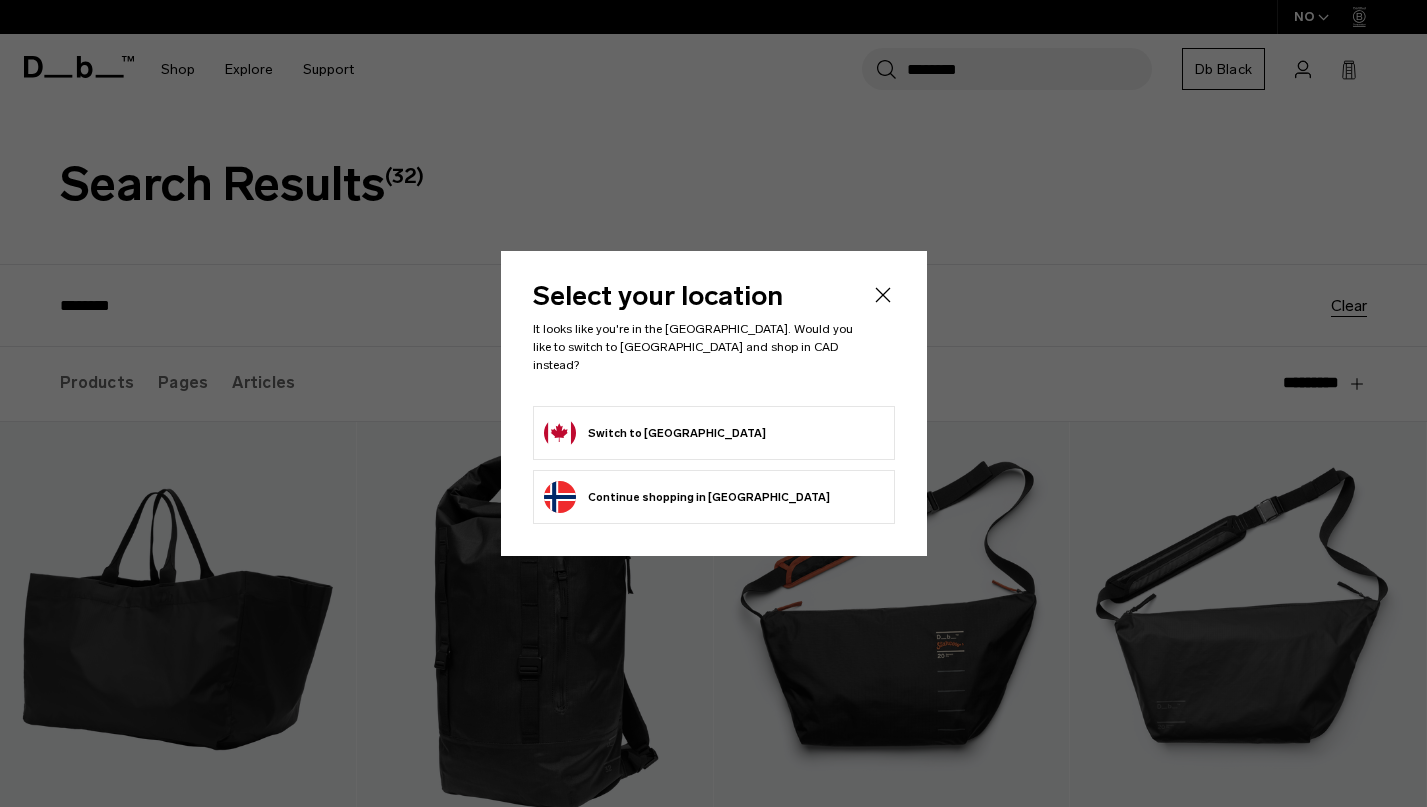 scroll, scrollTop: 128, scrollLeft: 0, axis: vertical 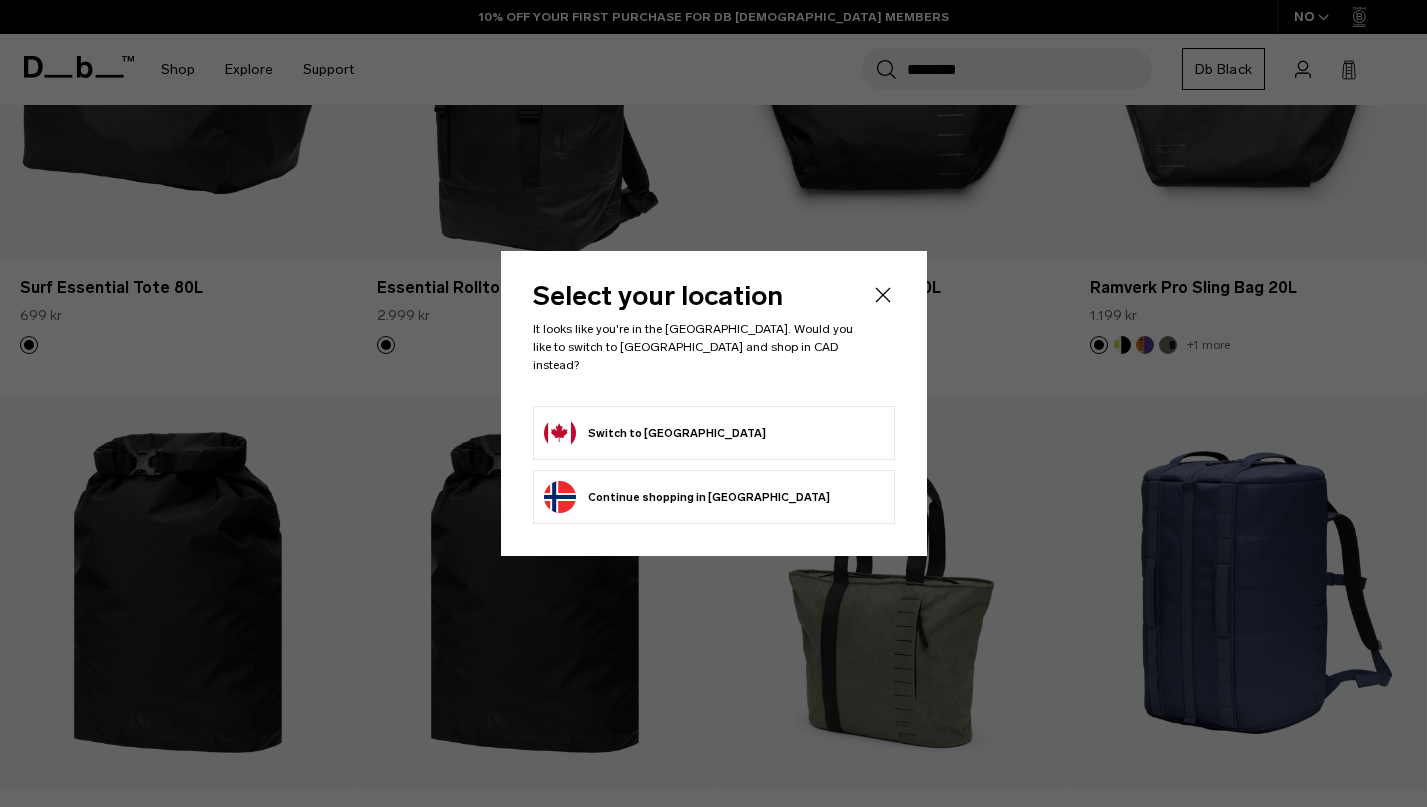 click 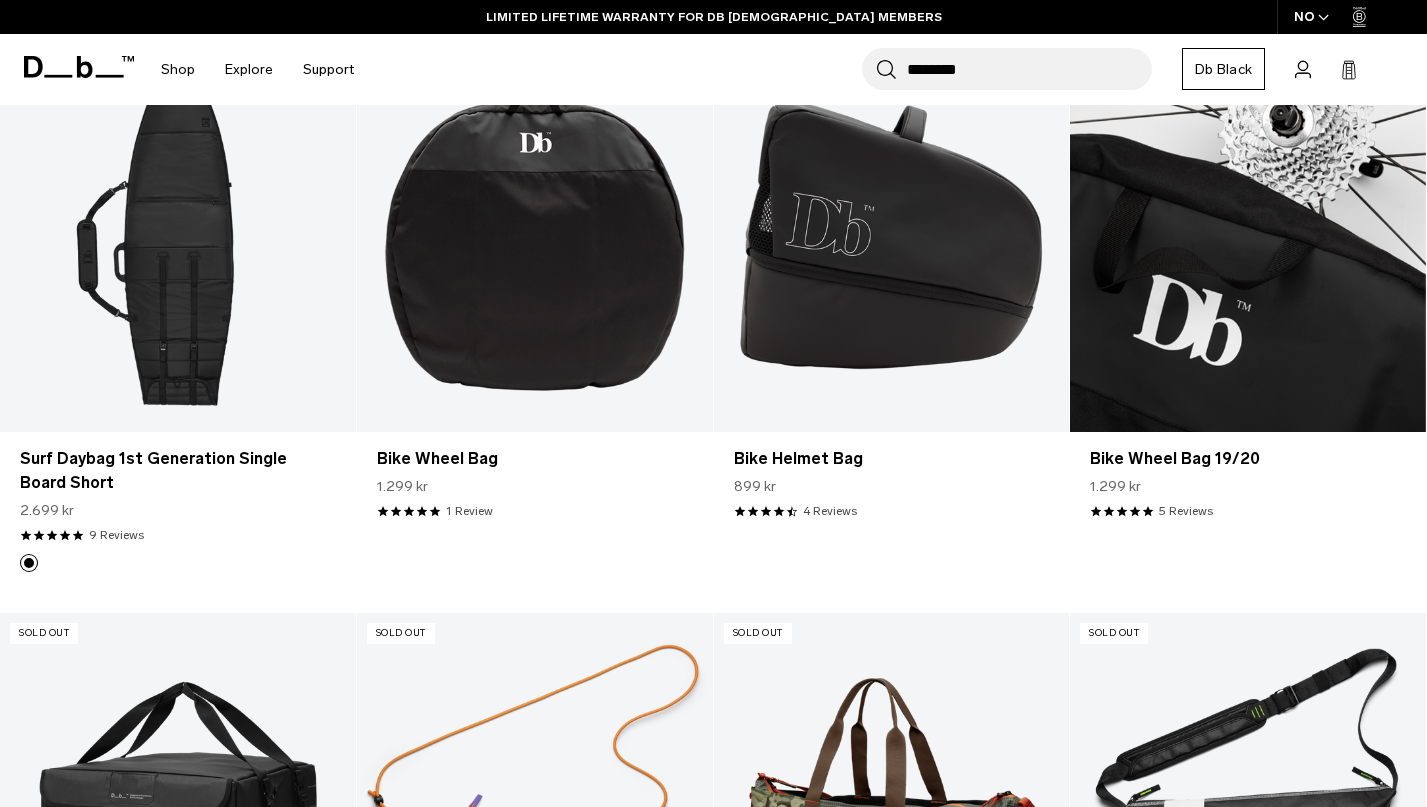 scroll, scrollTop: 2592, scrollLeft: 0, axis: vertical 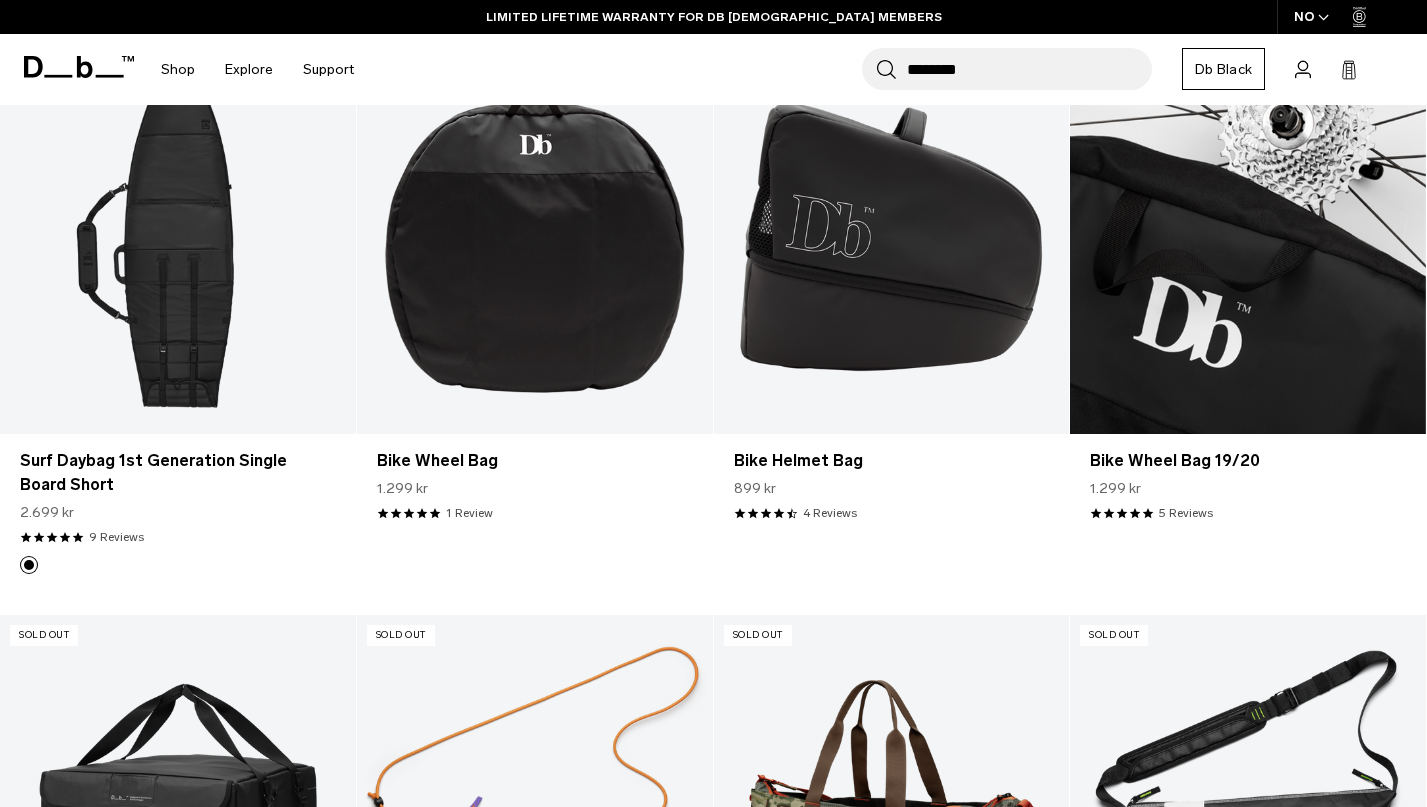 click at bounding box center (1248, 236) 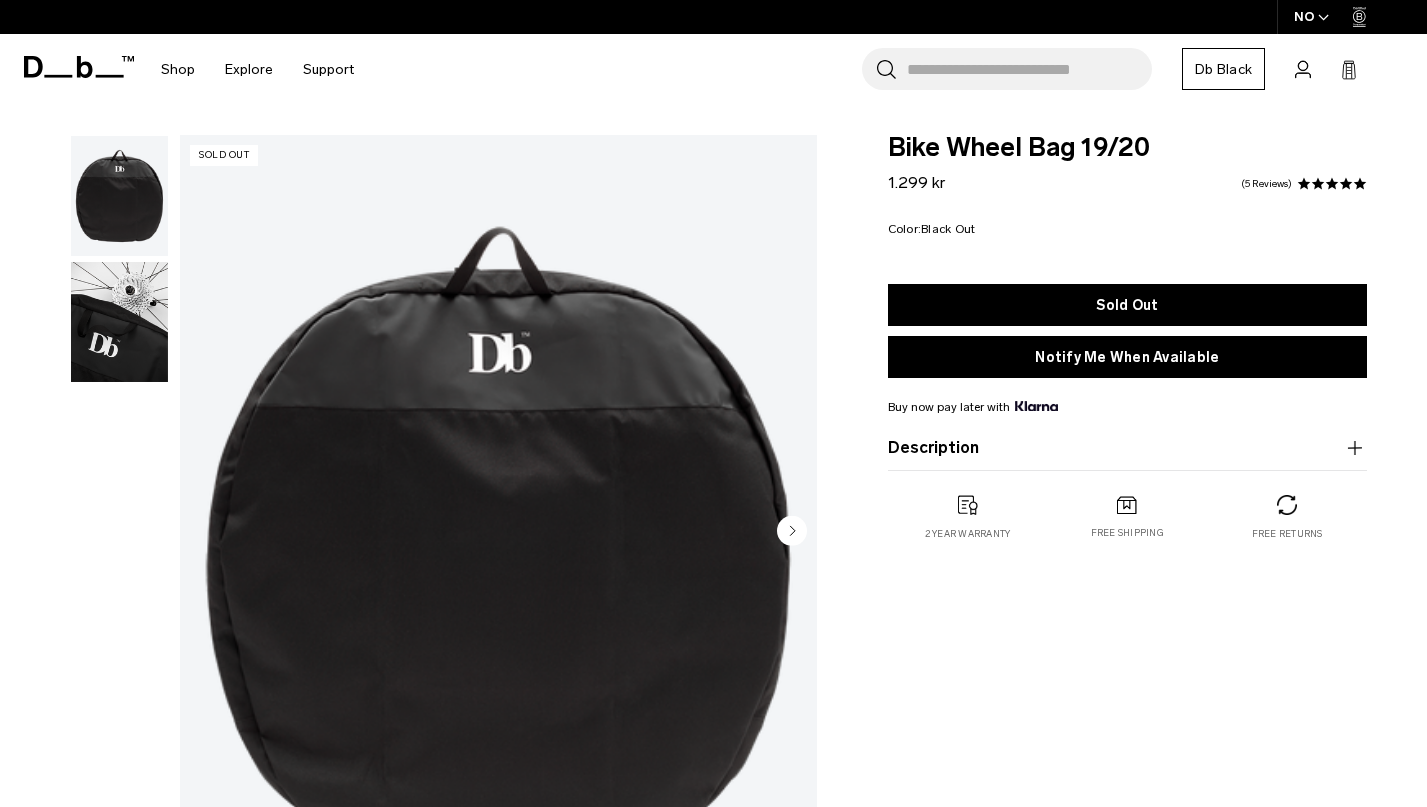 scroll, scrollTop: 0, scrollLeft: 0, axis: both 